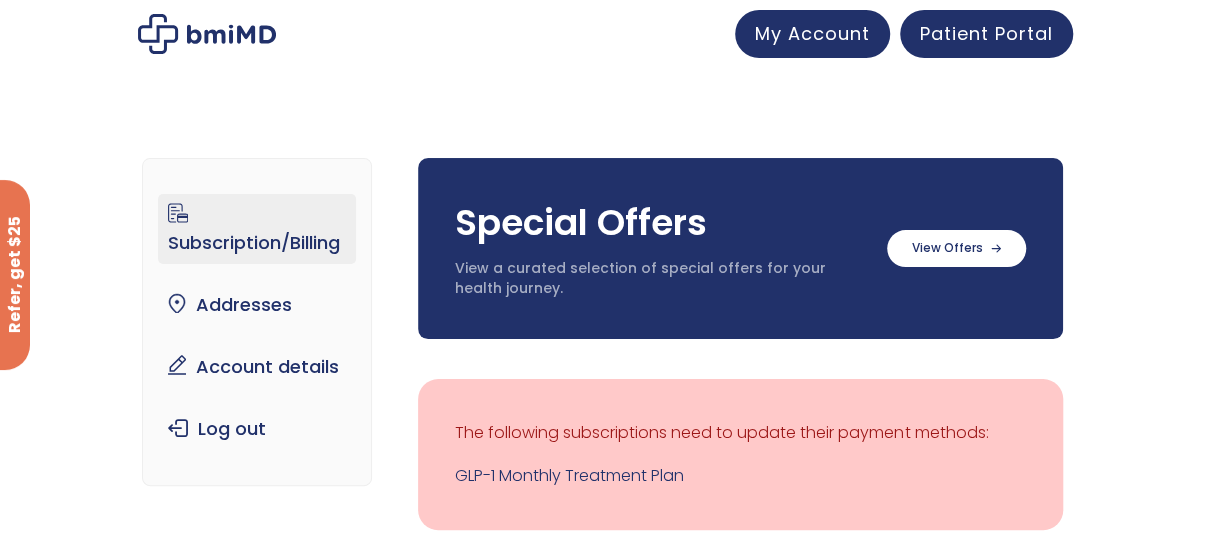 scroll, scrollTop: 180, scrollLeft: 0, axis: vertical 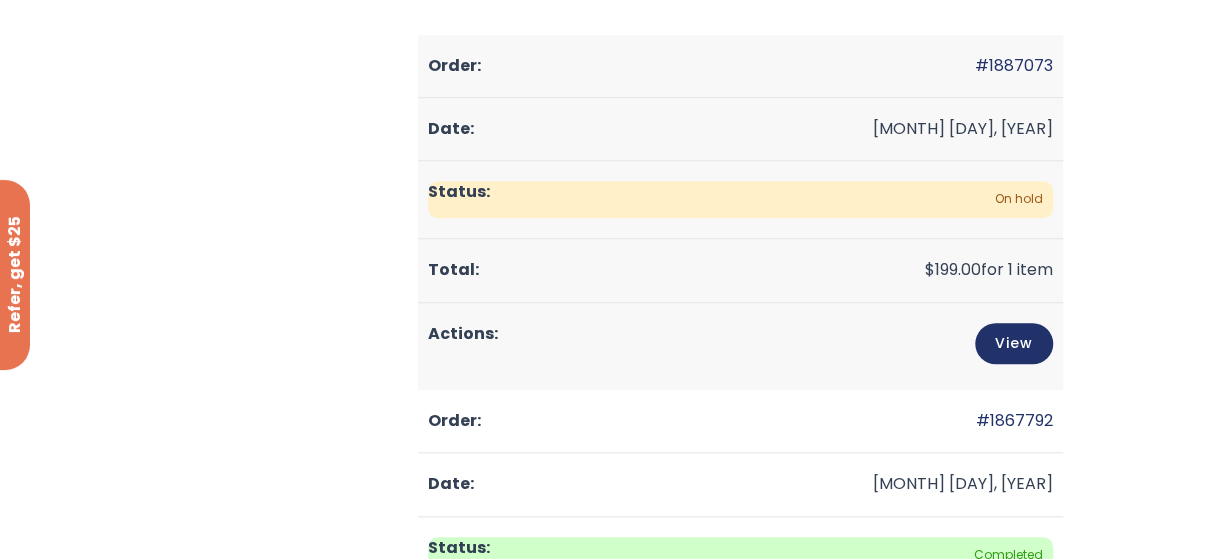 click on "On hold" 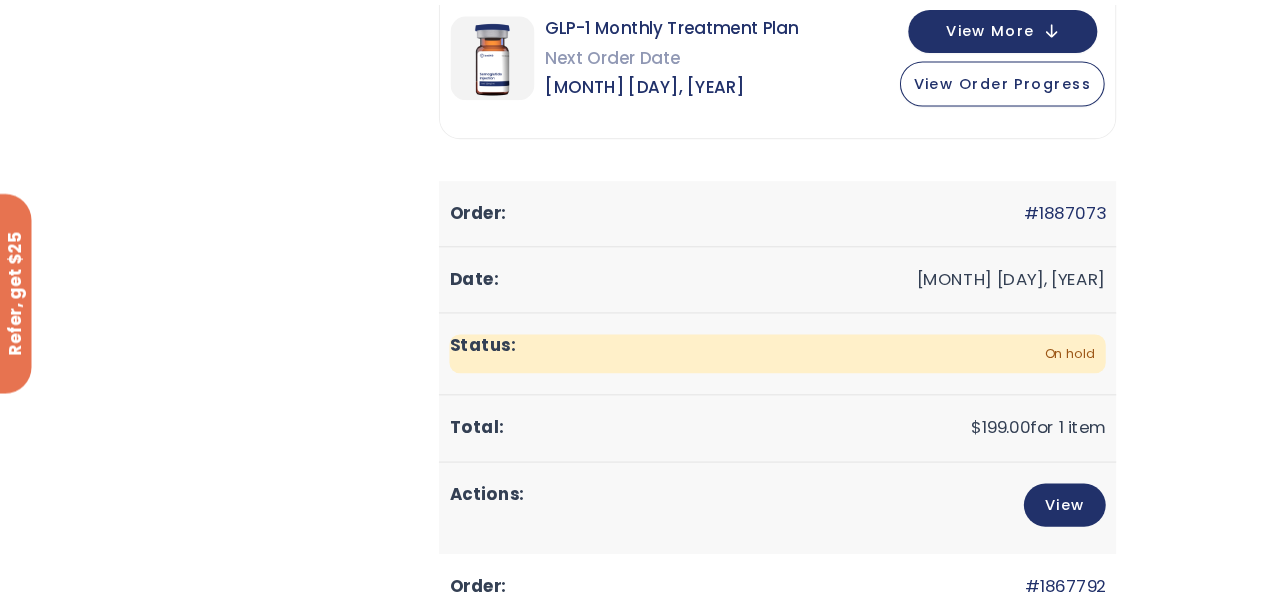 scroll, scrollTop: 633, scrollLeft: 0, axis: vertical 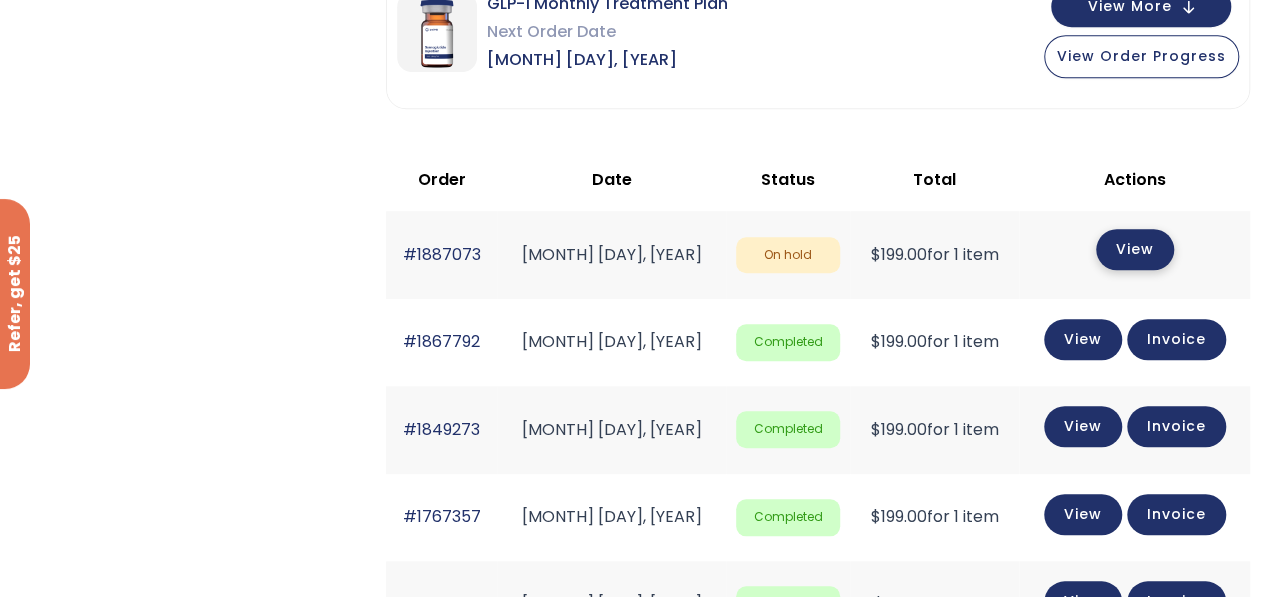 click on "View" 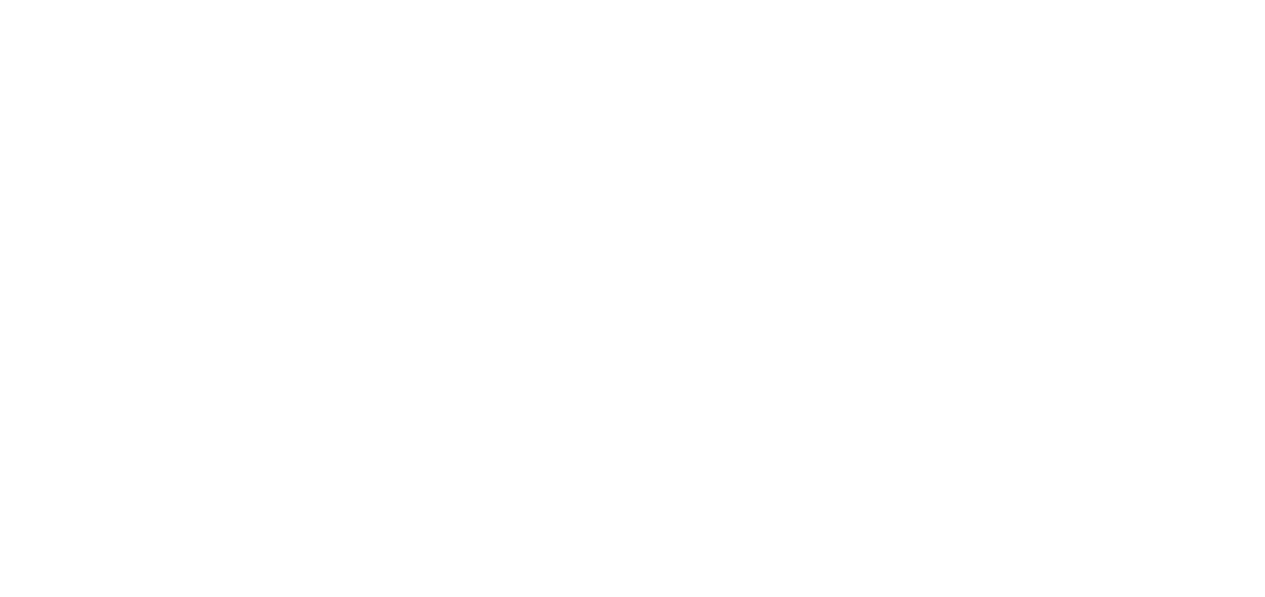 scroll, scrollTop: 0, scrollLeft: 0, axis: both 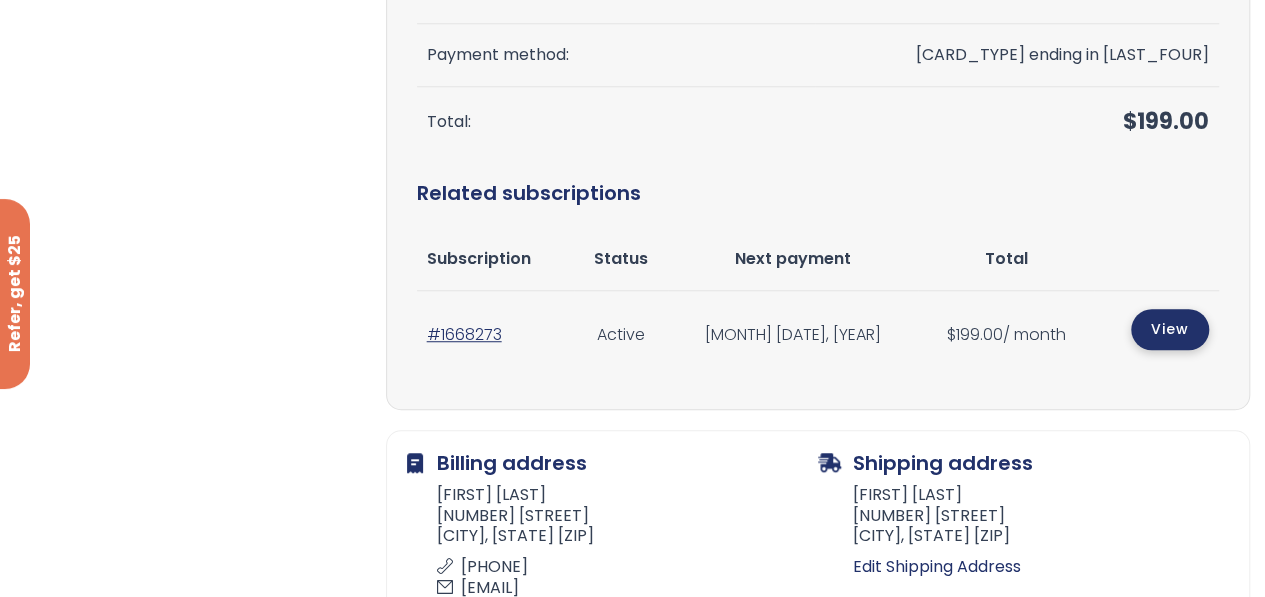 click on "View" at bounding box center [1170, 329] 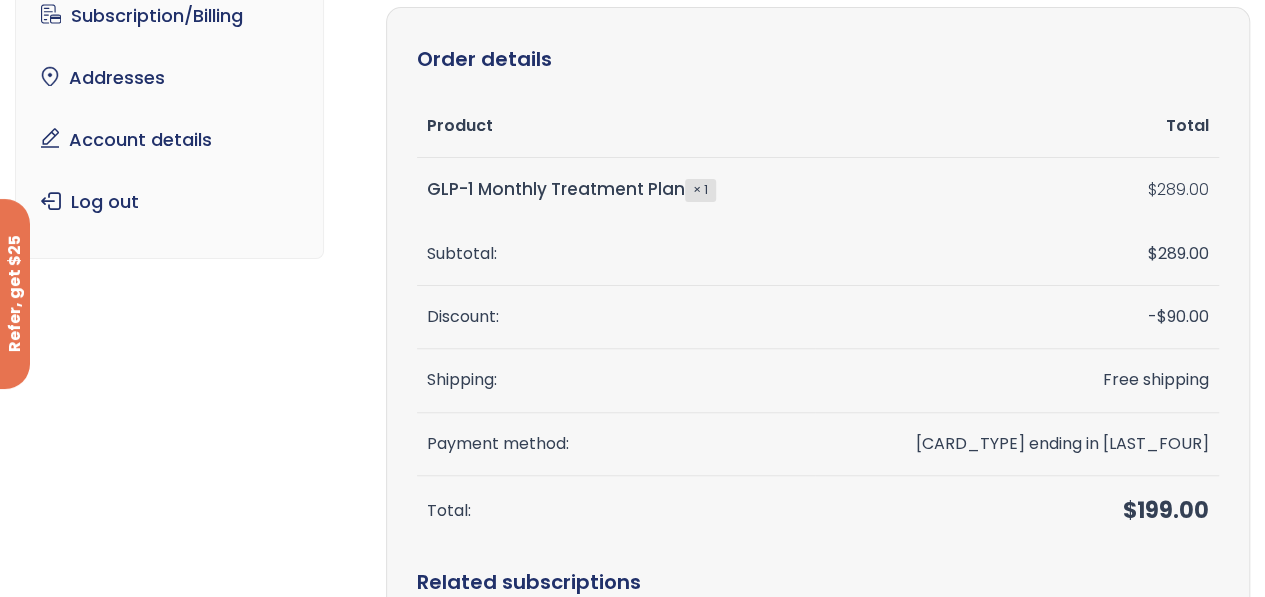 scroll, scrollTop: 28, scrollLeft: 0, axis: vertical 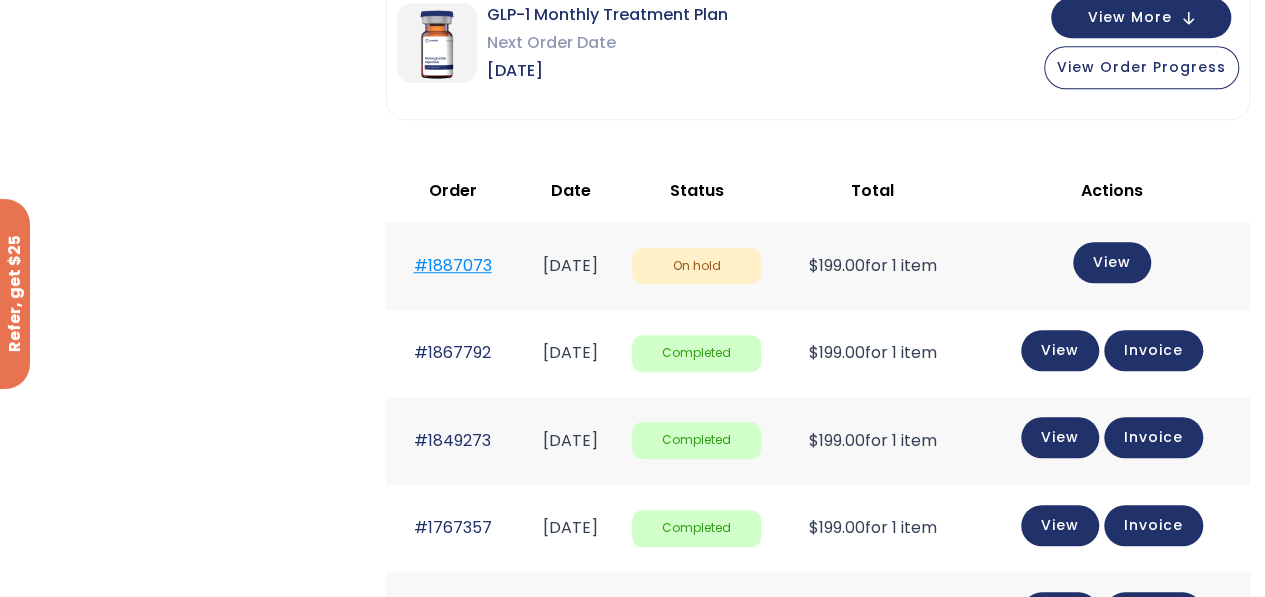 click on "#1887073" 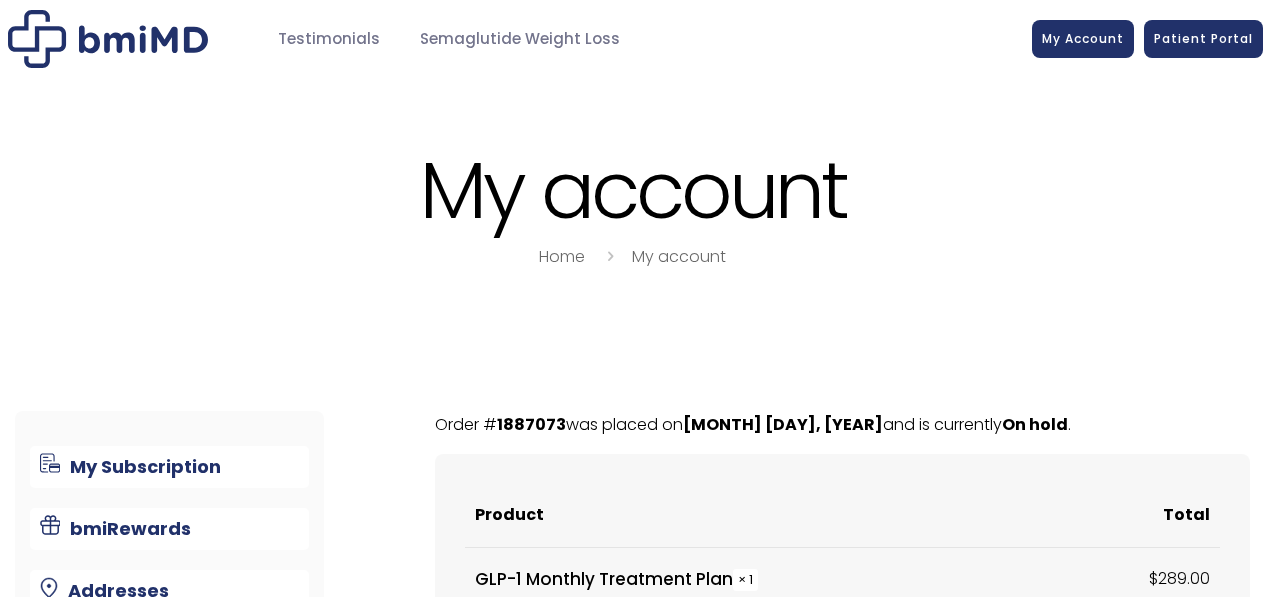 scroll, scrollTop: 0, scrollLeft: 0, axis: both 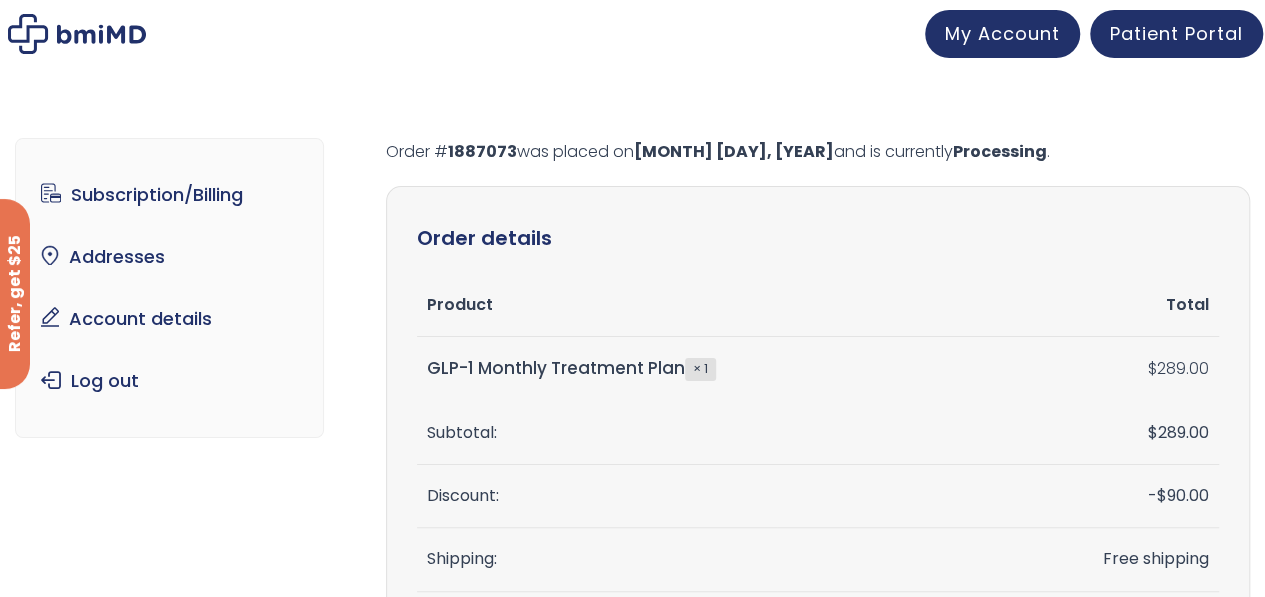 click on "1887073" at bounding box center [482, 151] 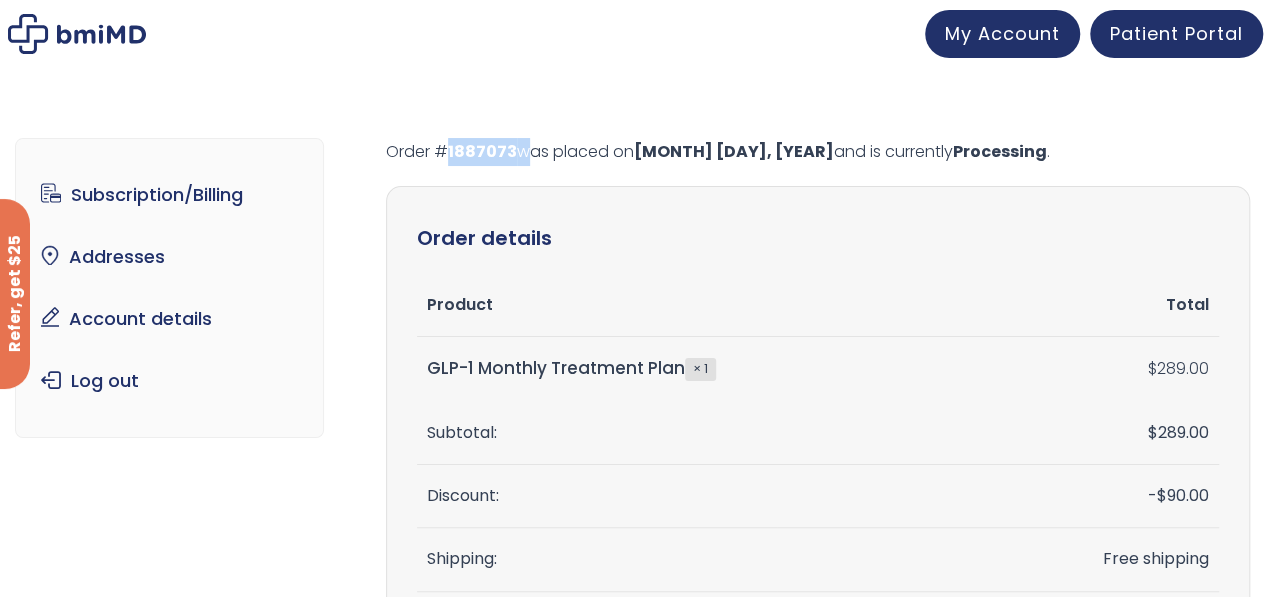 click on "1887073" at bounding box center (482, 151) 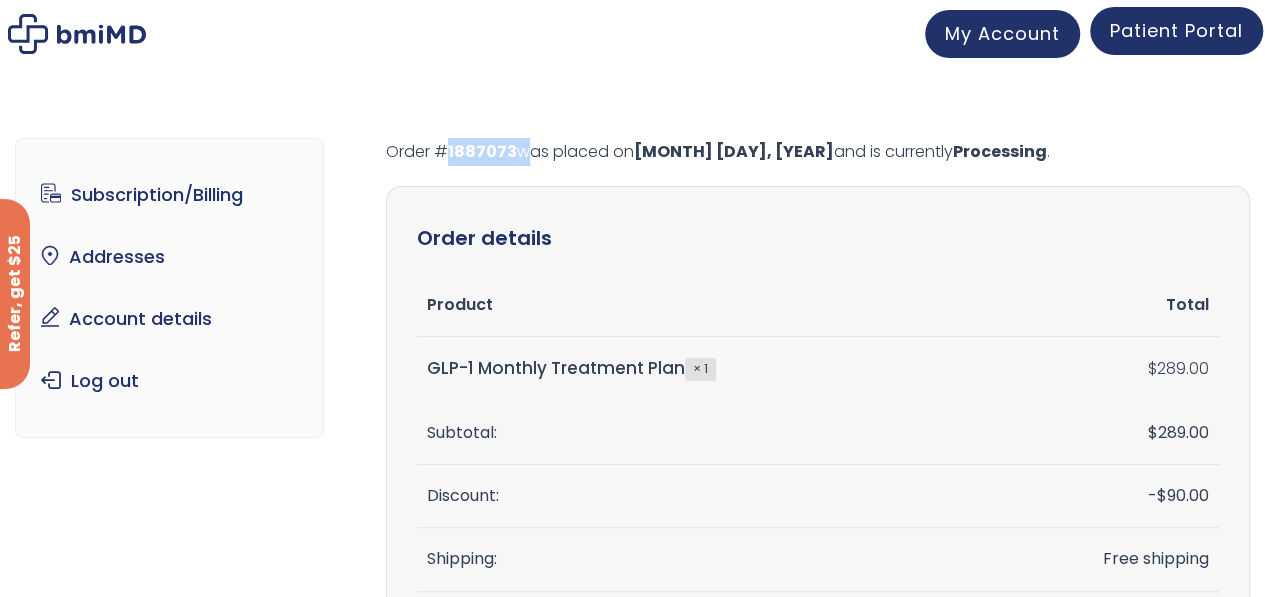 click on "Patient Portal" at bounding box center (1176, 31) 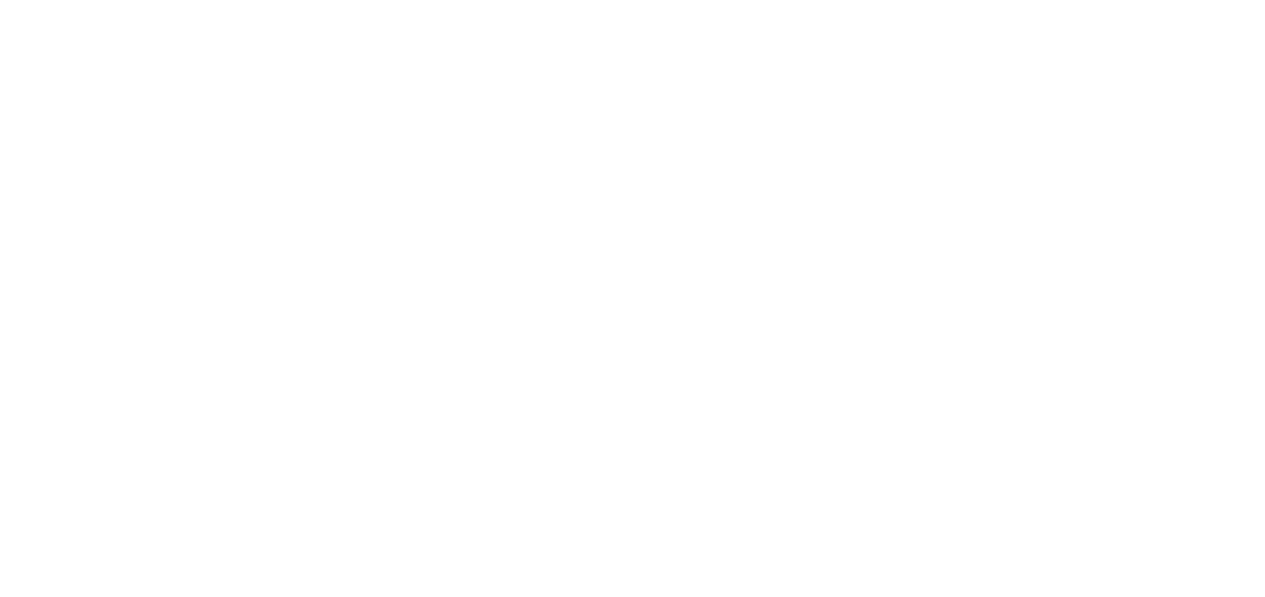 scroll, scrollTop: 0, scrollLeft: 0, axis: both 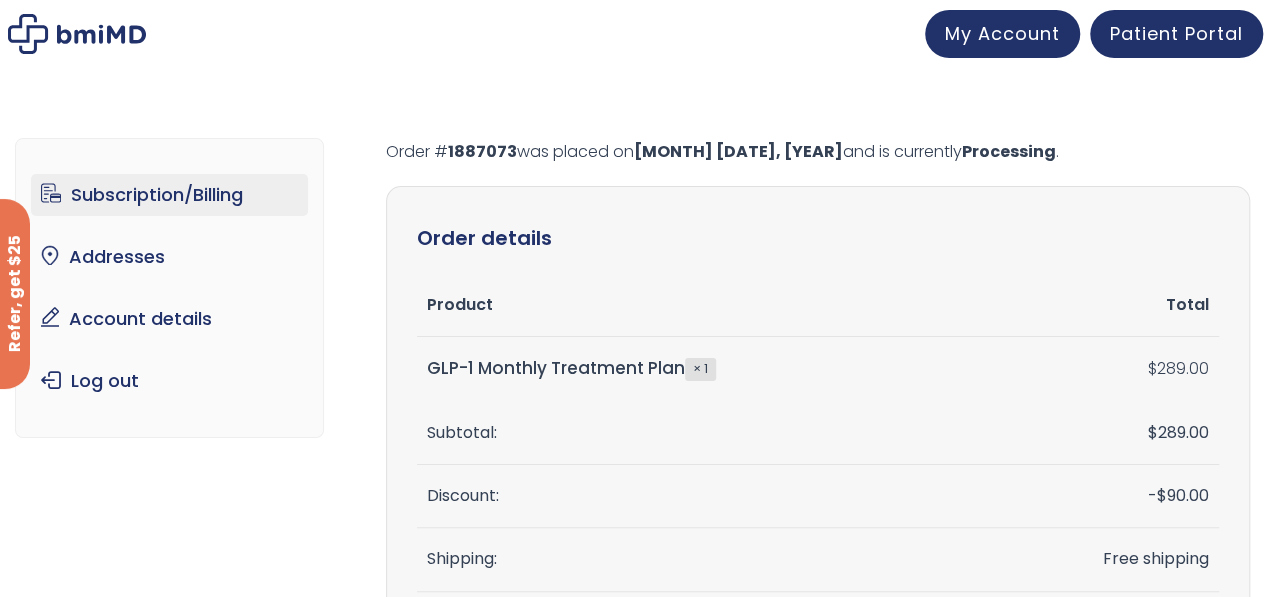 click on "Subscription/Billing" at bounding box center (169, 195) 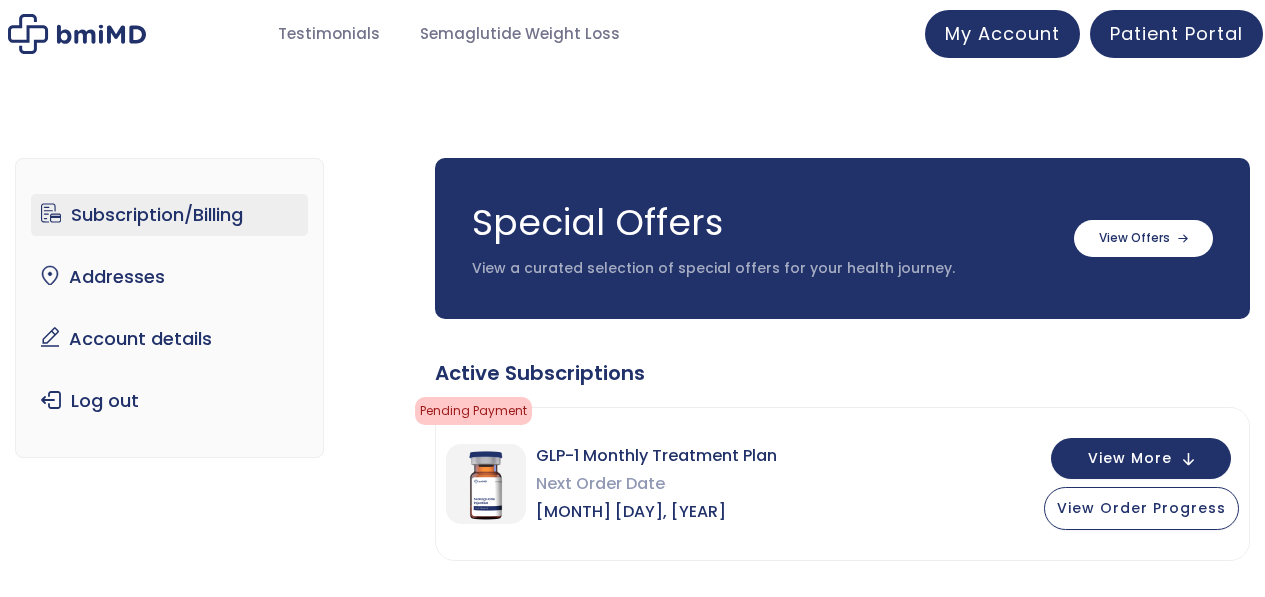 scroll, scrollTop: 0, scrollLeft: 0, axis: both 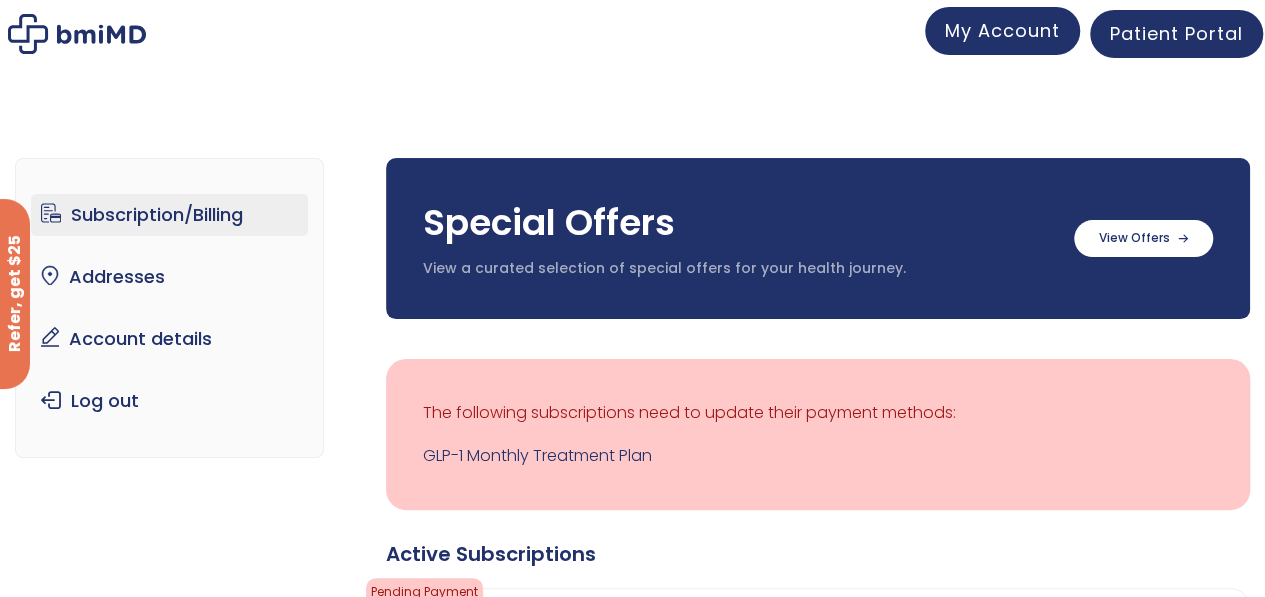 click on "My Account" at bounding box center (1002, 30) 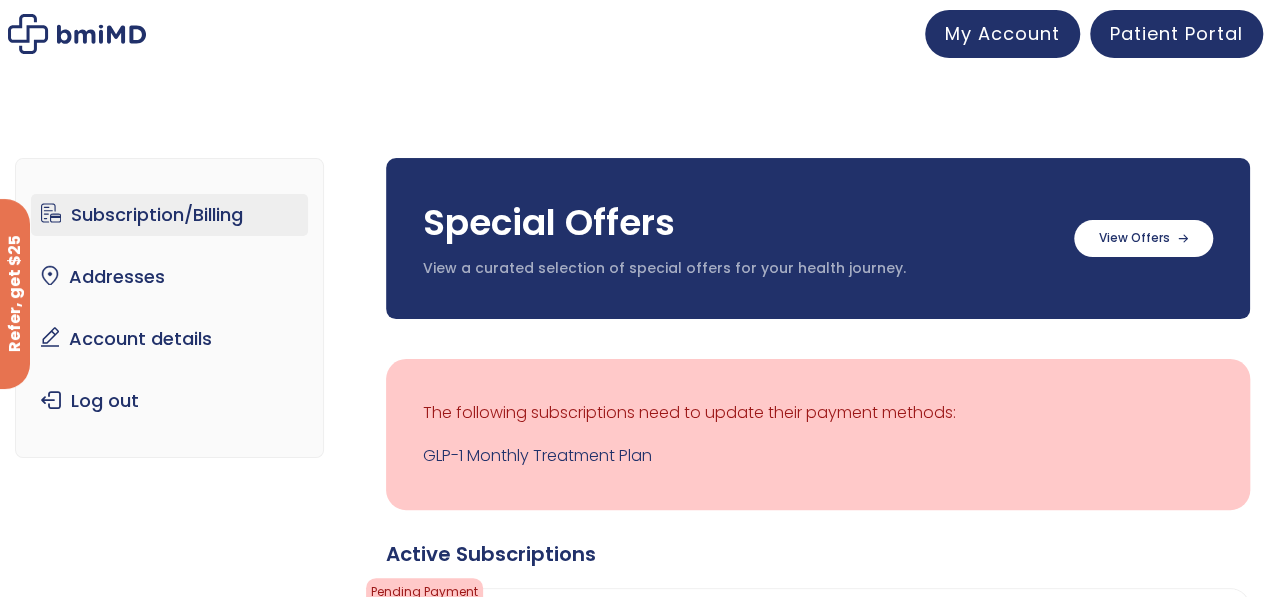 scroll, scrollTop: 72, scrollLeft: 0, axis: vertical 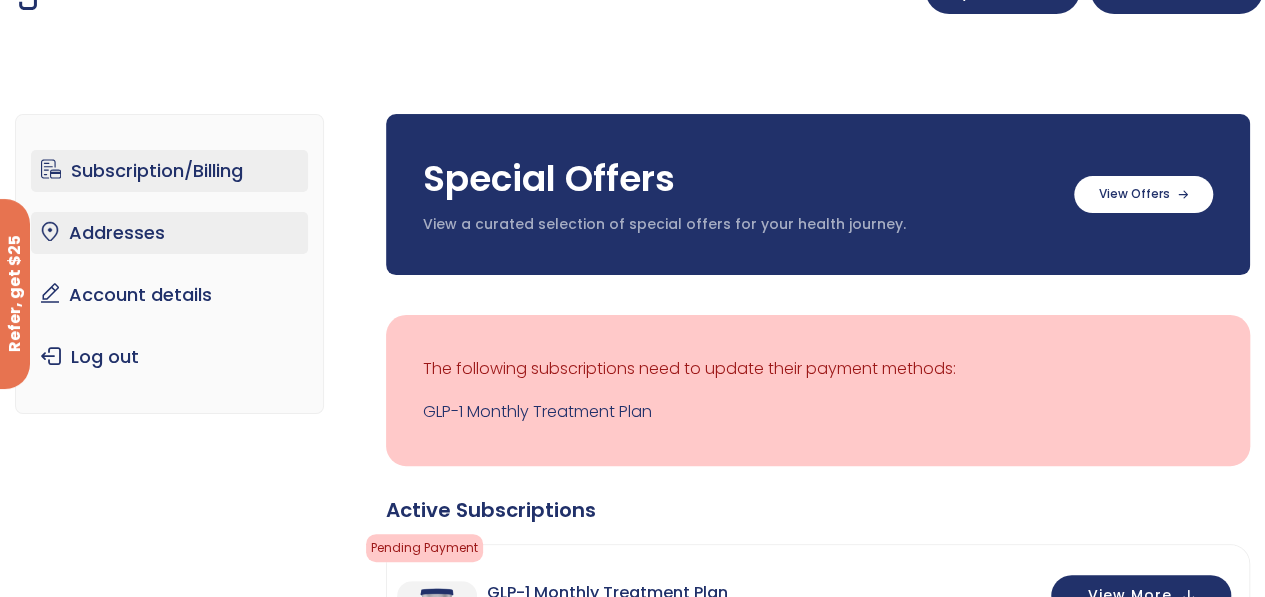 click on "Addresses" at bounding box center [169, 233] 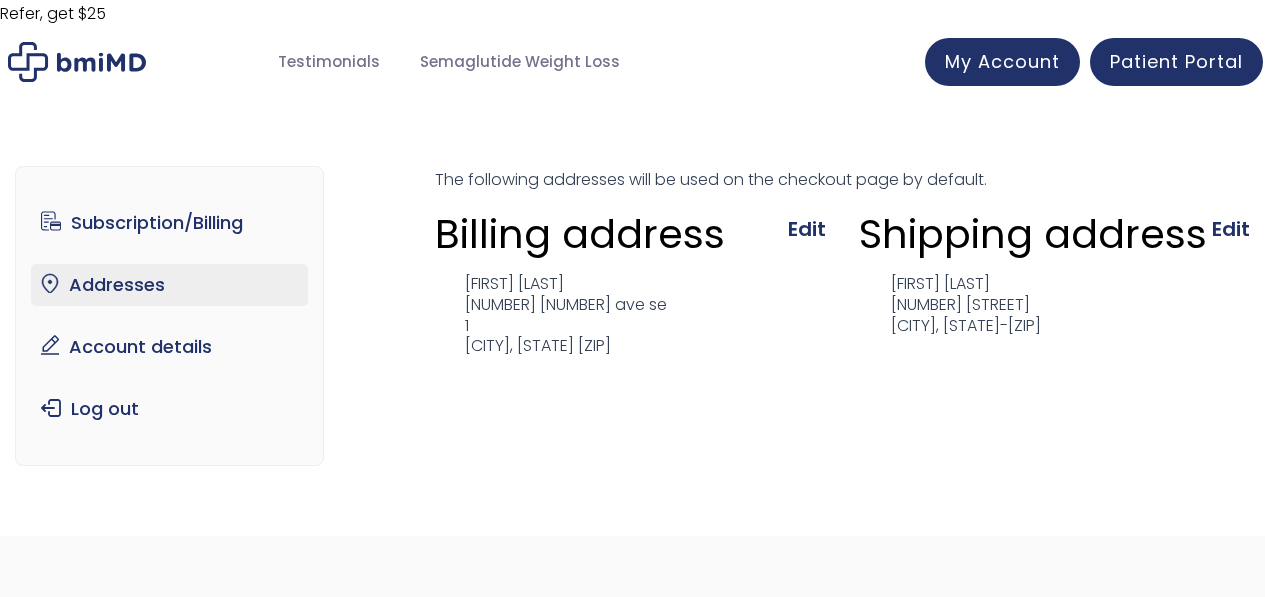 scroll, scrollTop: 0, scrollLeft: 0, axis: both 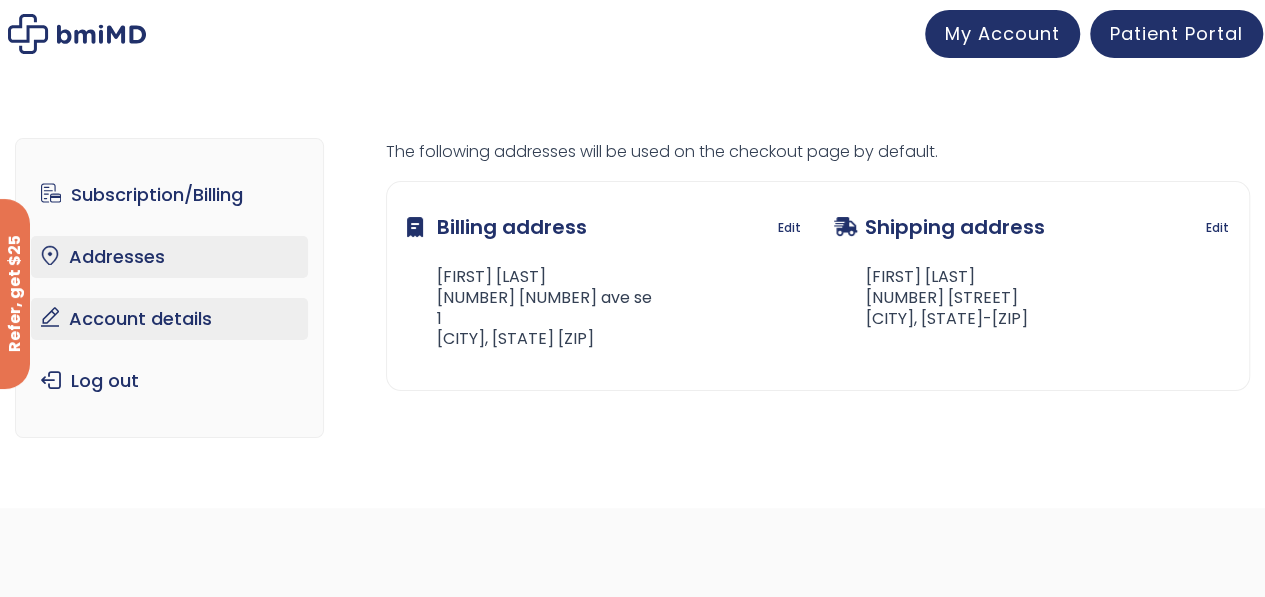 click on "Account details" at bounding box center (169, 319) 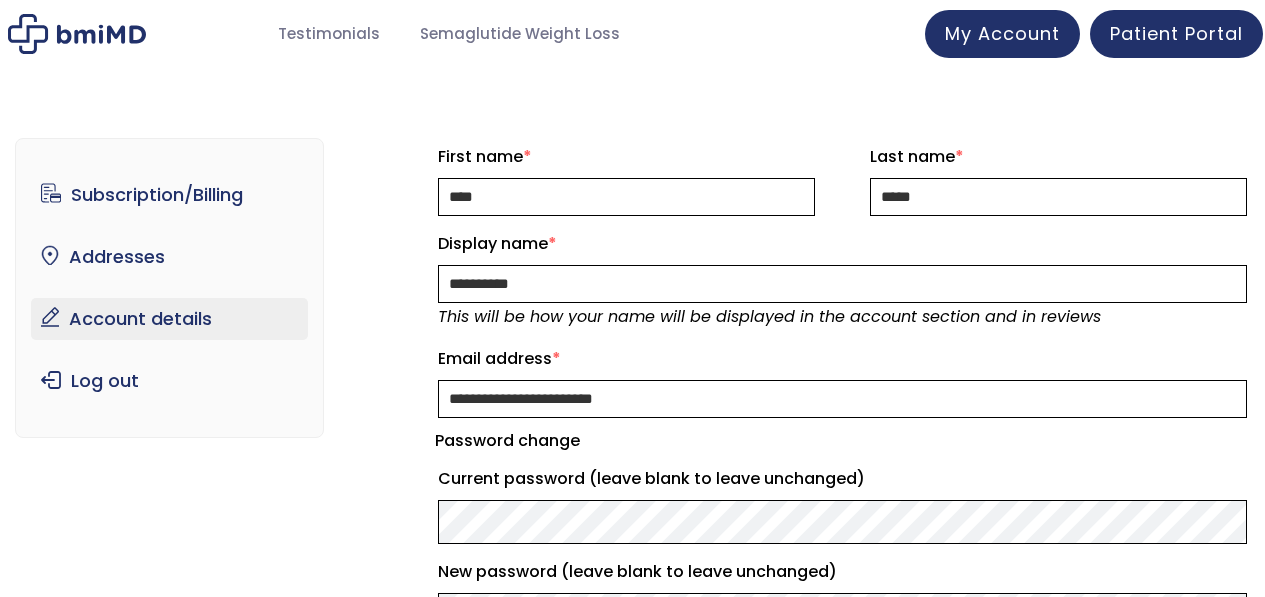 scroll, scrollTop: 0, scrollLeft: 0, axis: both 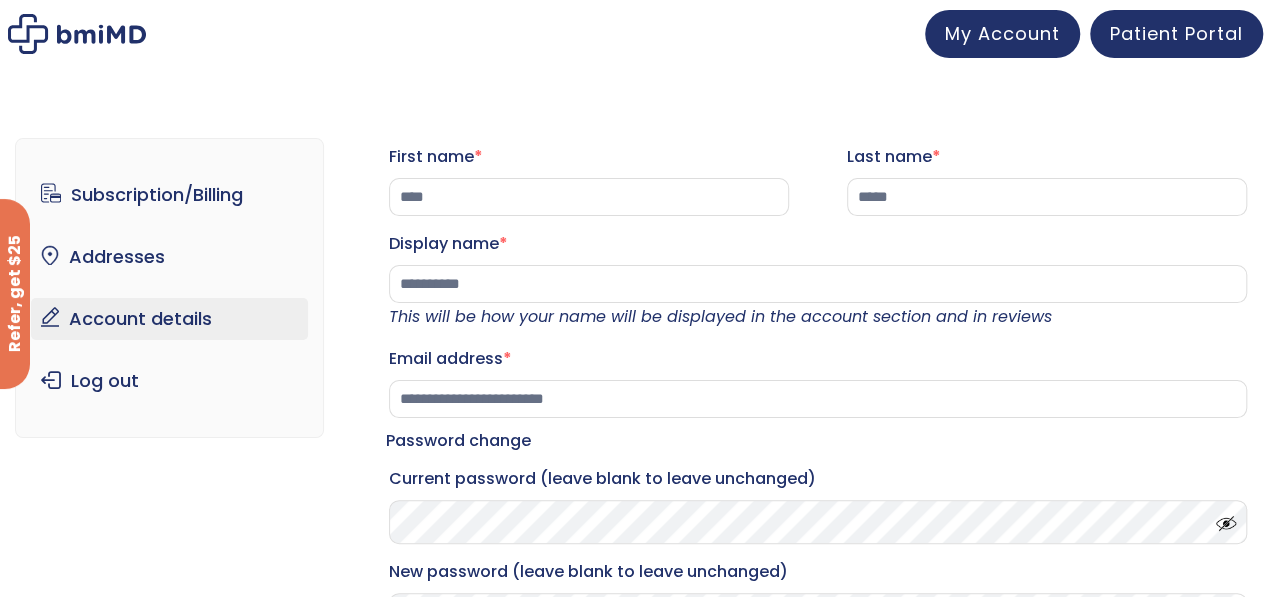 click at bounding box center [77, 34] 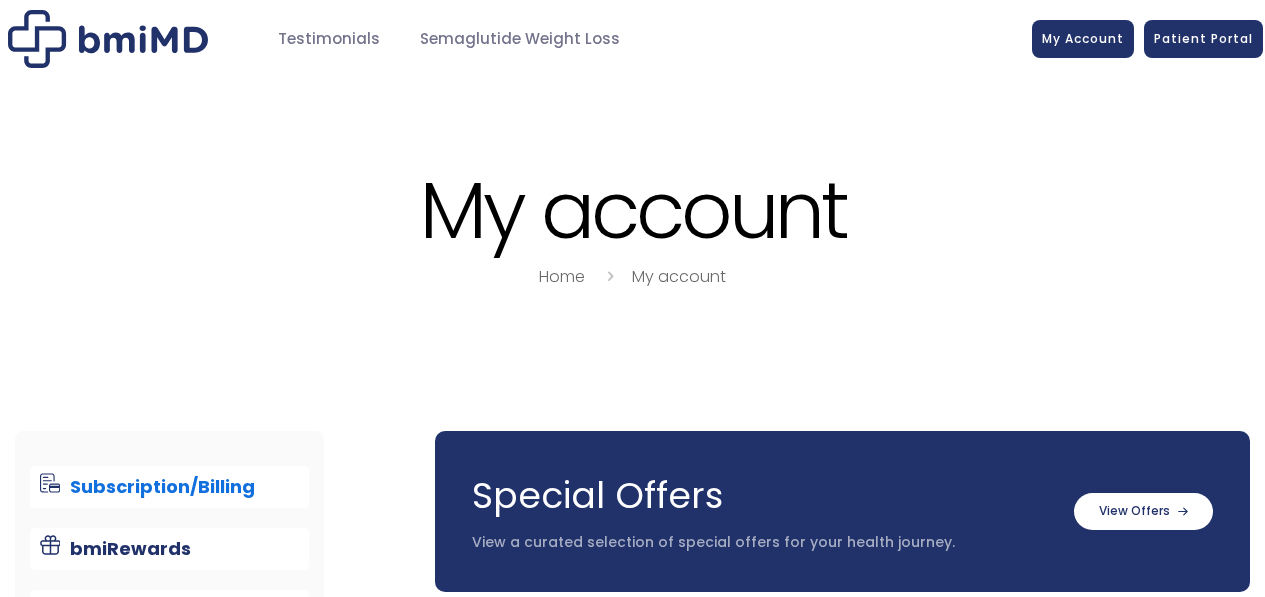 scroll, scrollTop: 0, scrollLeft: 0, axis: both 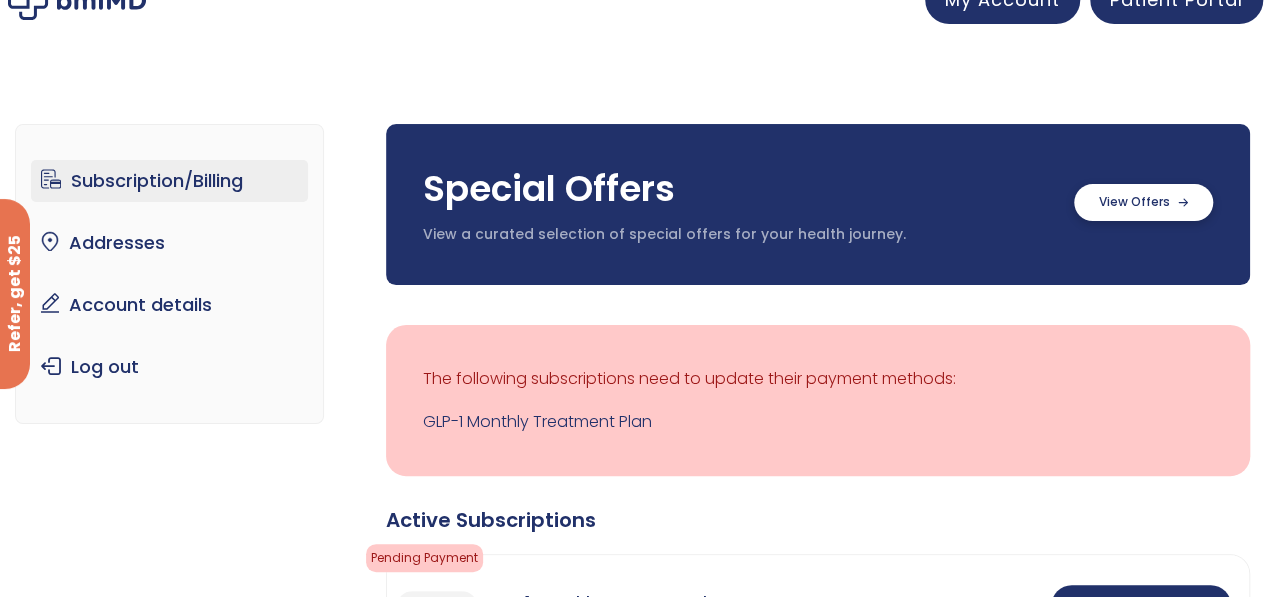 click at bounding box center [1143, 202] 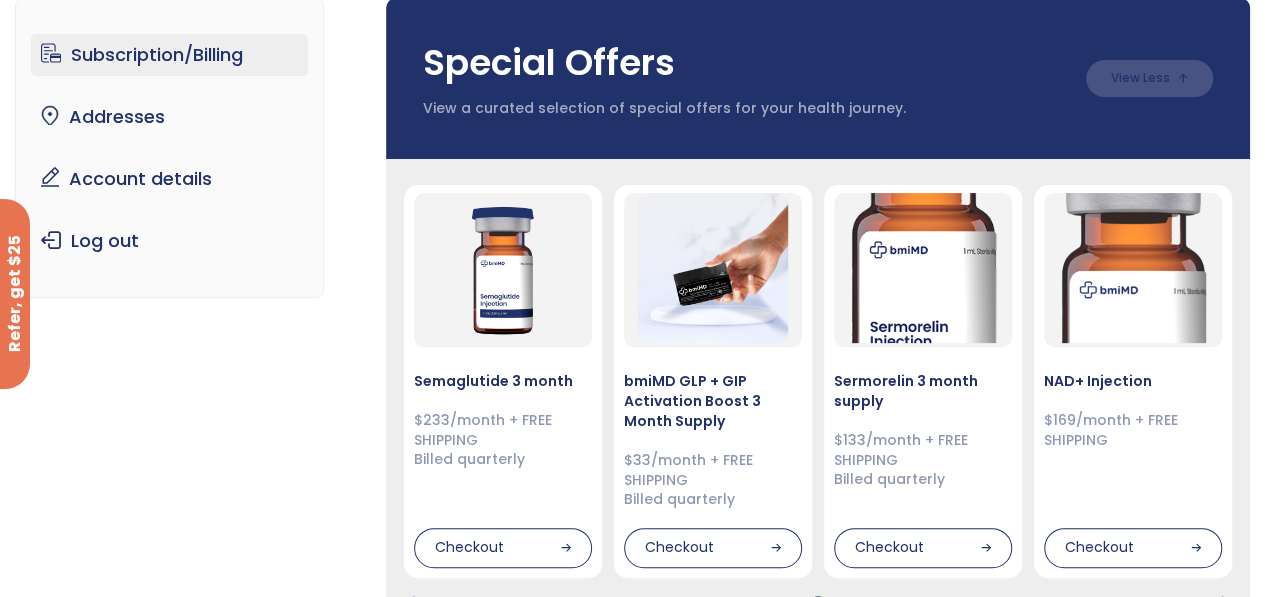 scroll, scrollTop: 0, scrollLeft: 0, axis: both 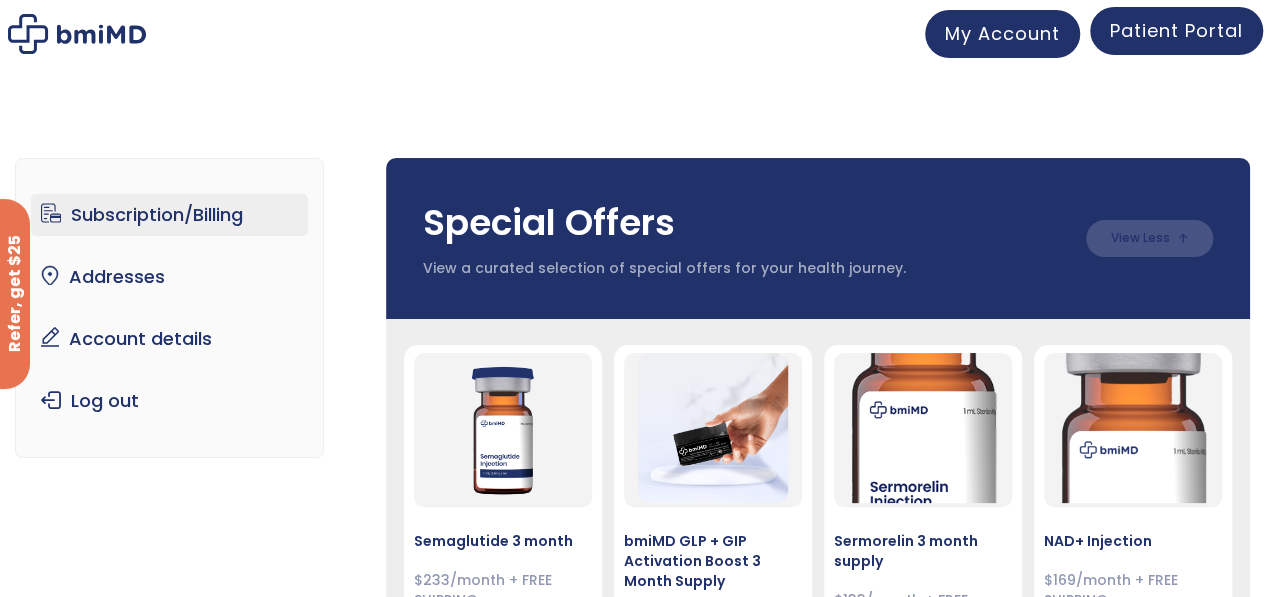 click on "Patient Portal" at bounding box center (1176, 30) 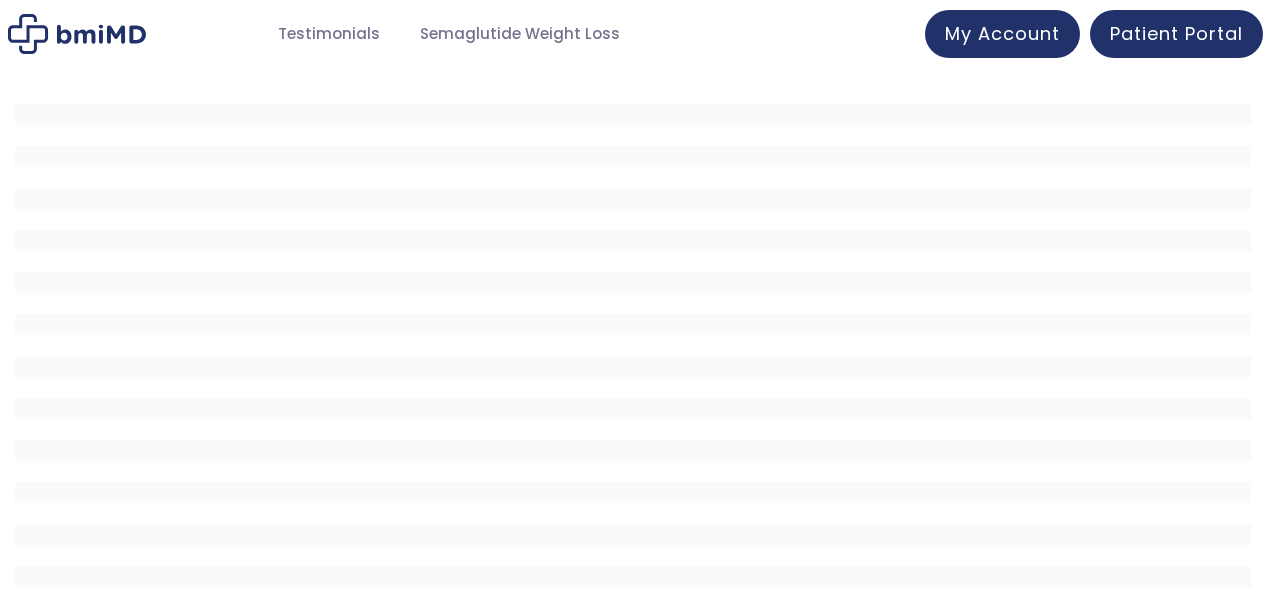 scroll, scrollTop: 0, scrollLeft: 0, axis: both 